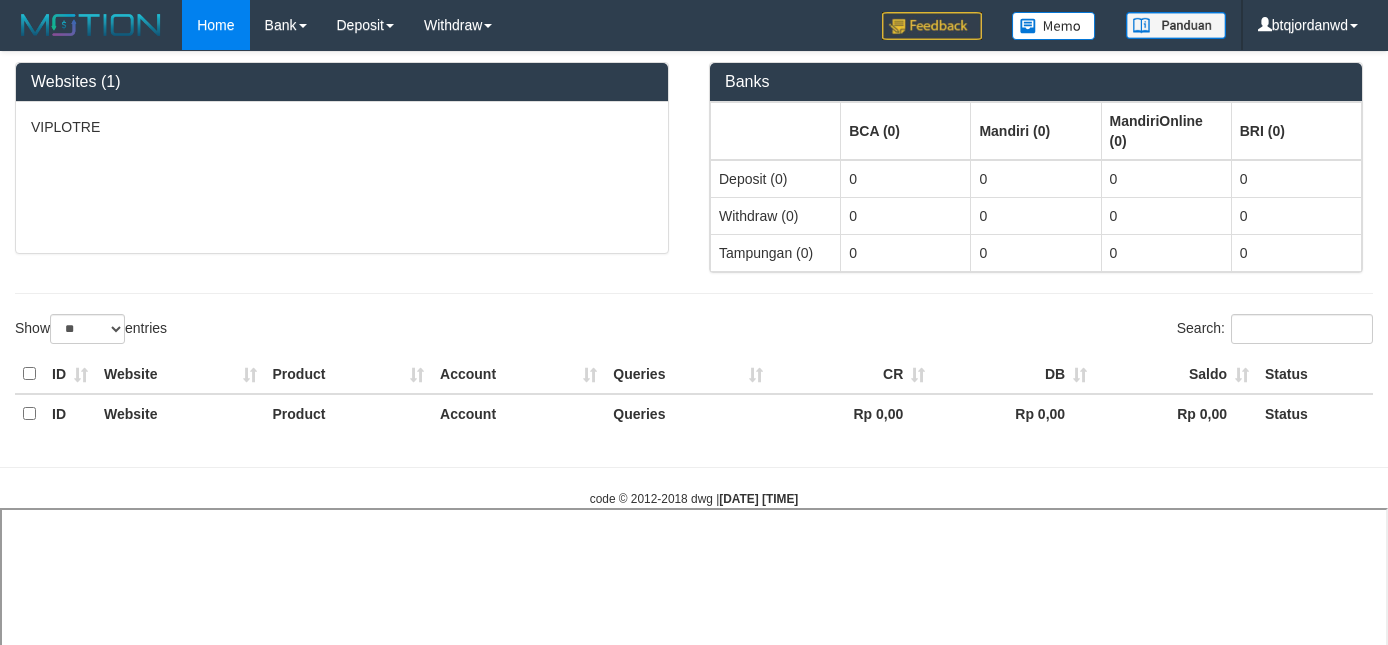 select 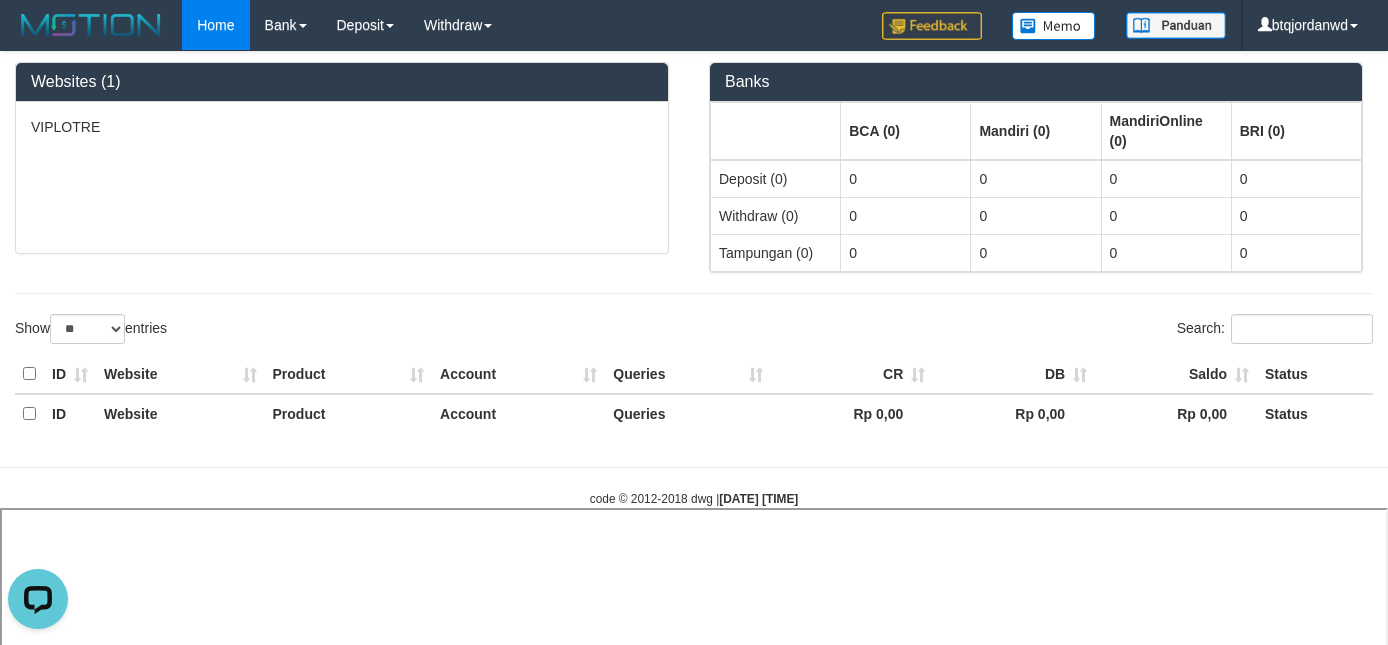 select 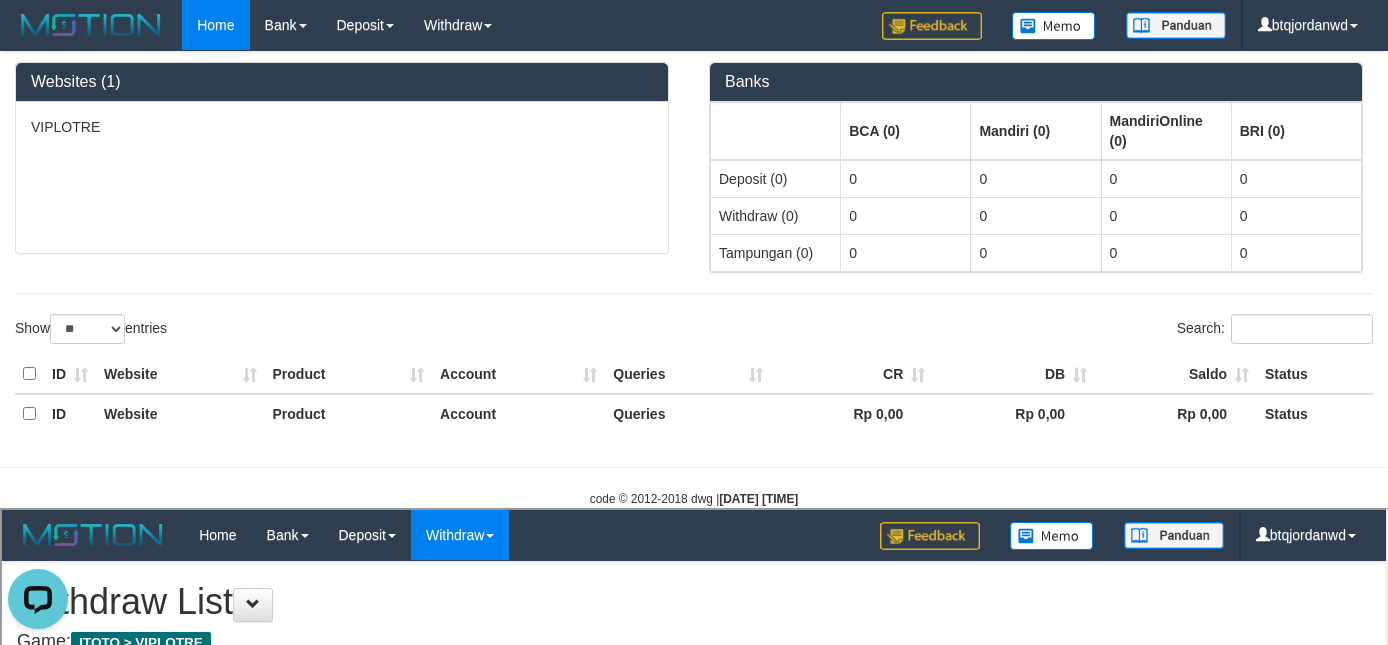 select on "**" 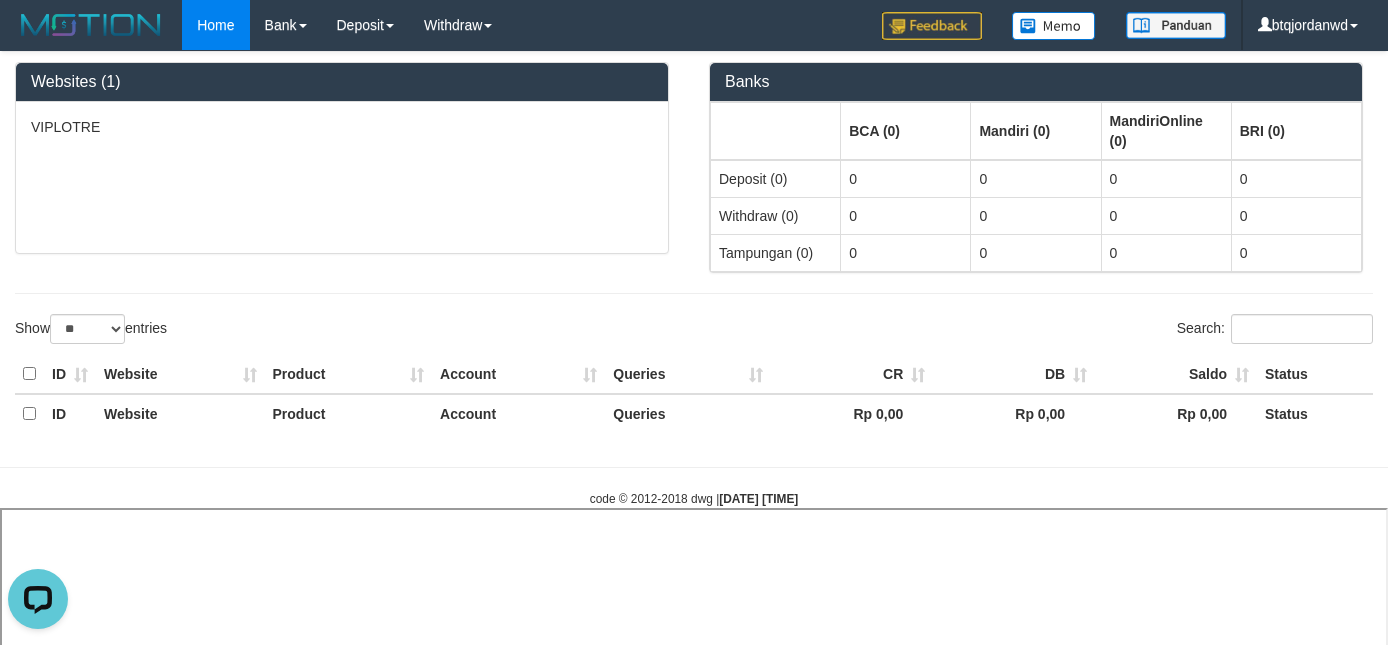 select 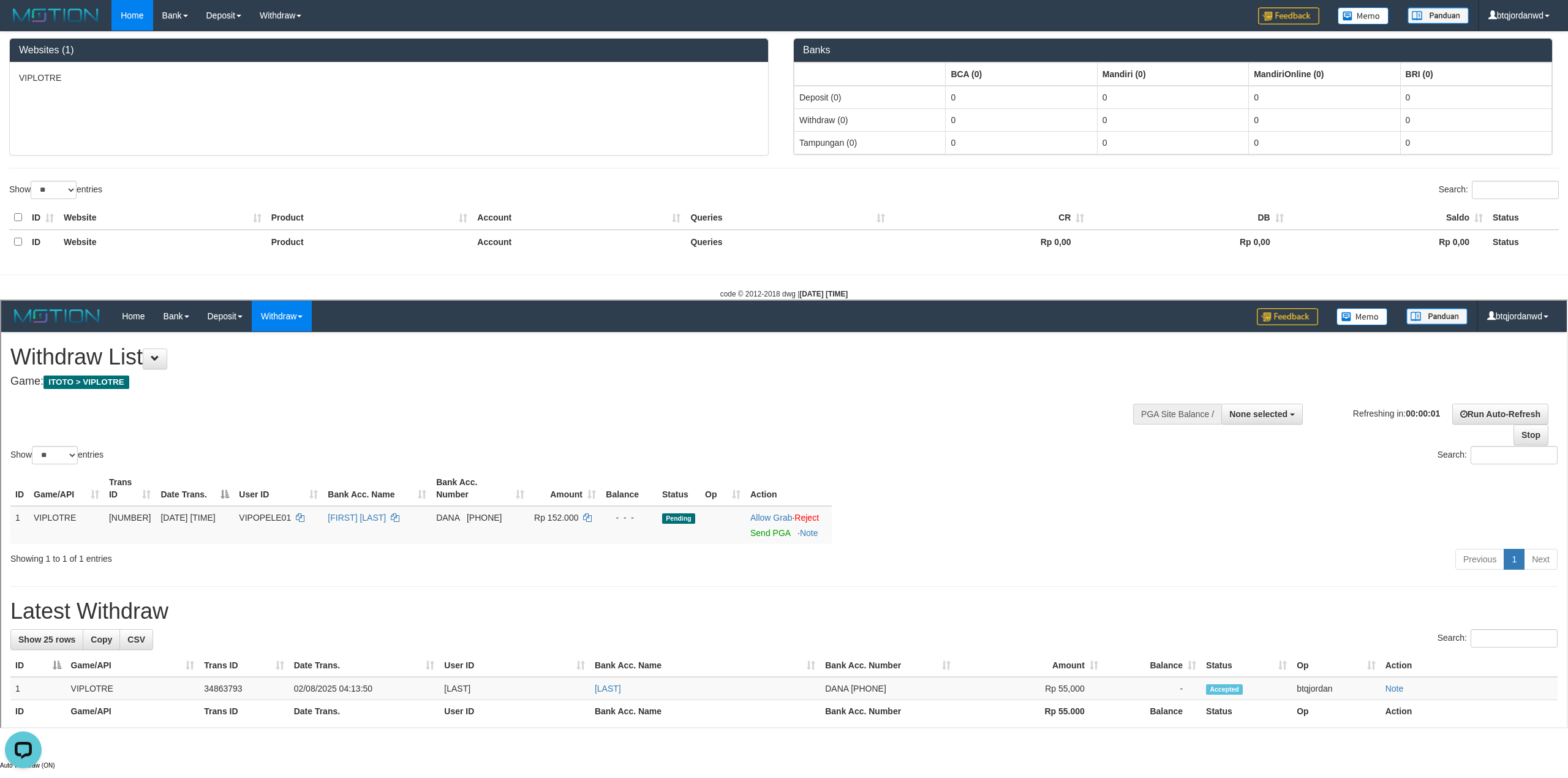 scroll, scrollTop: 0, scrollLeft: 0, axis: both 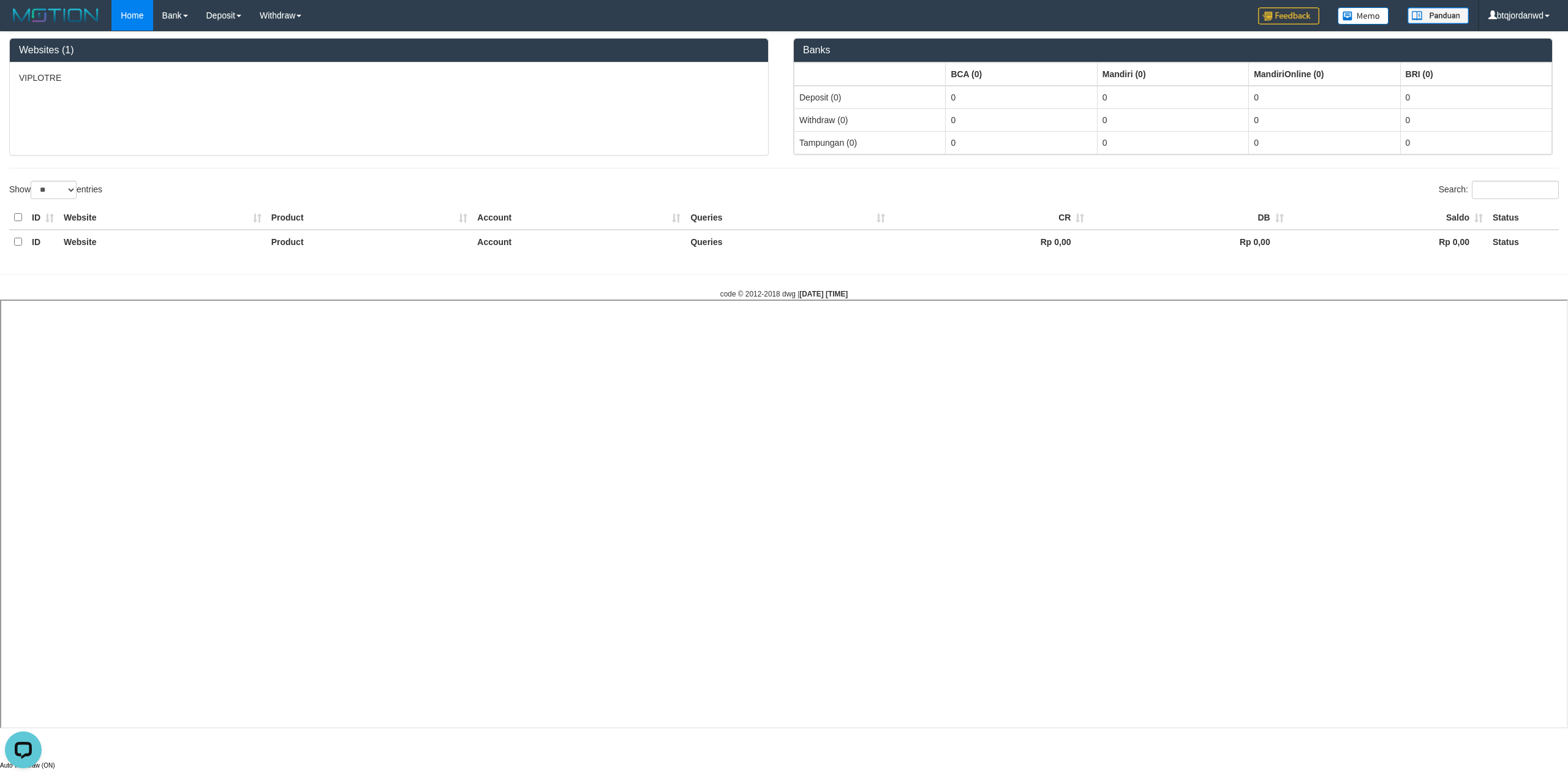 select 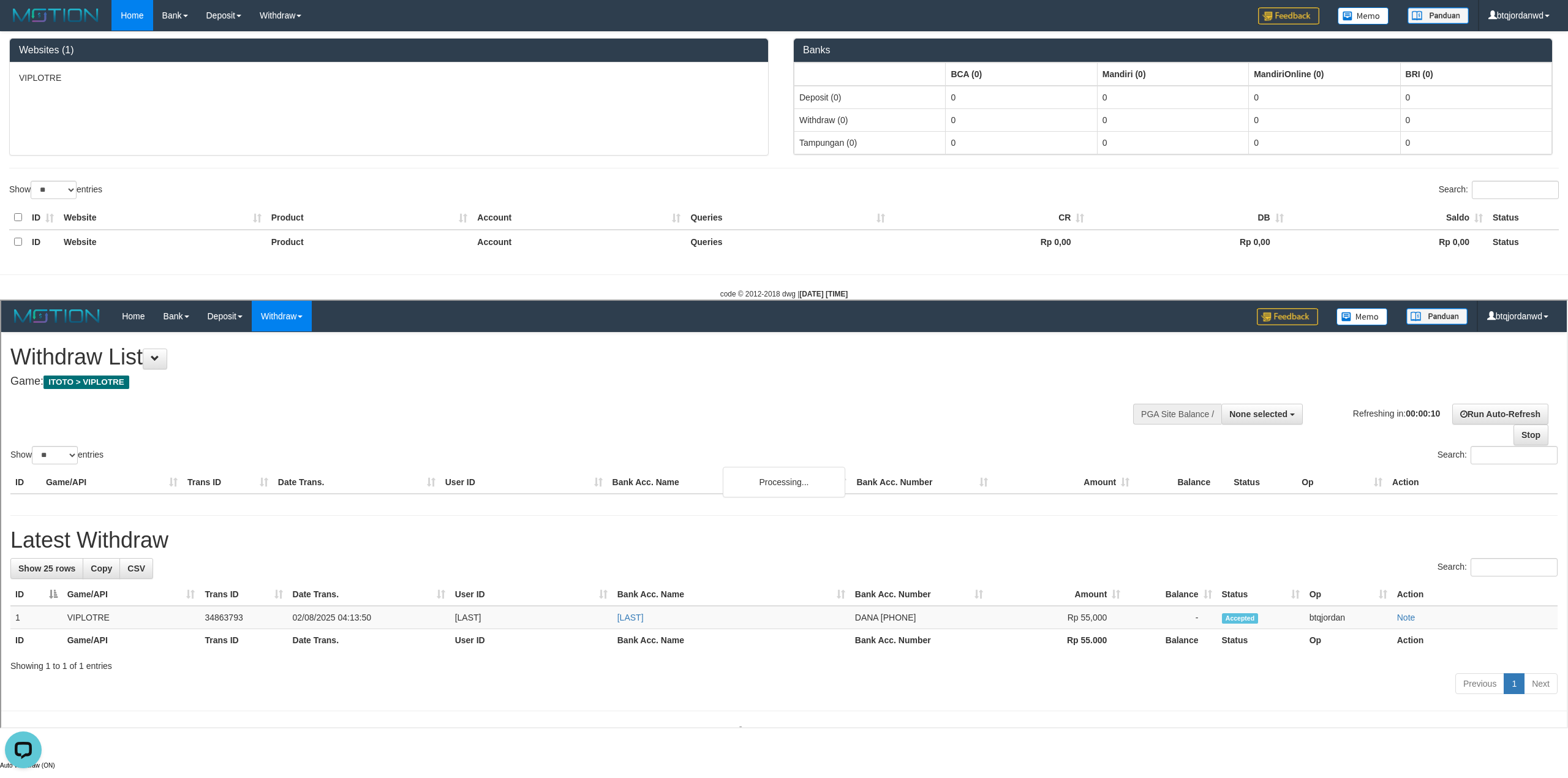 scroll, scrollTop: 0, scrollLeft: 0, axis: both 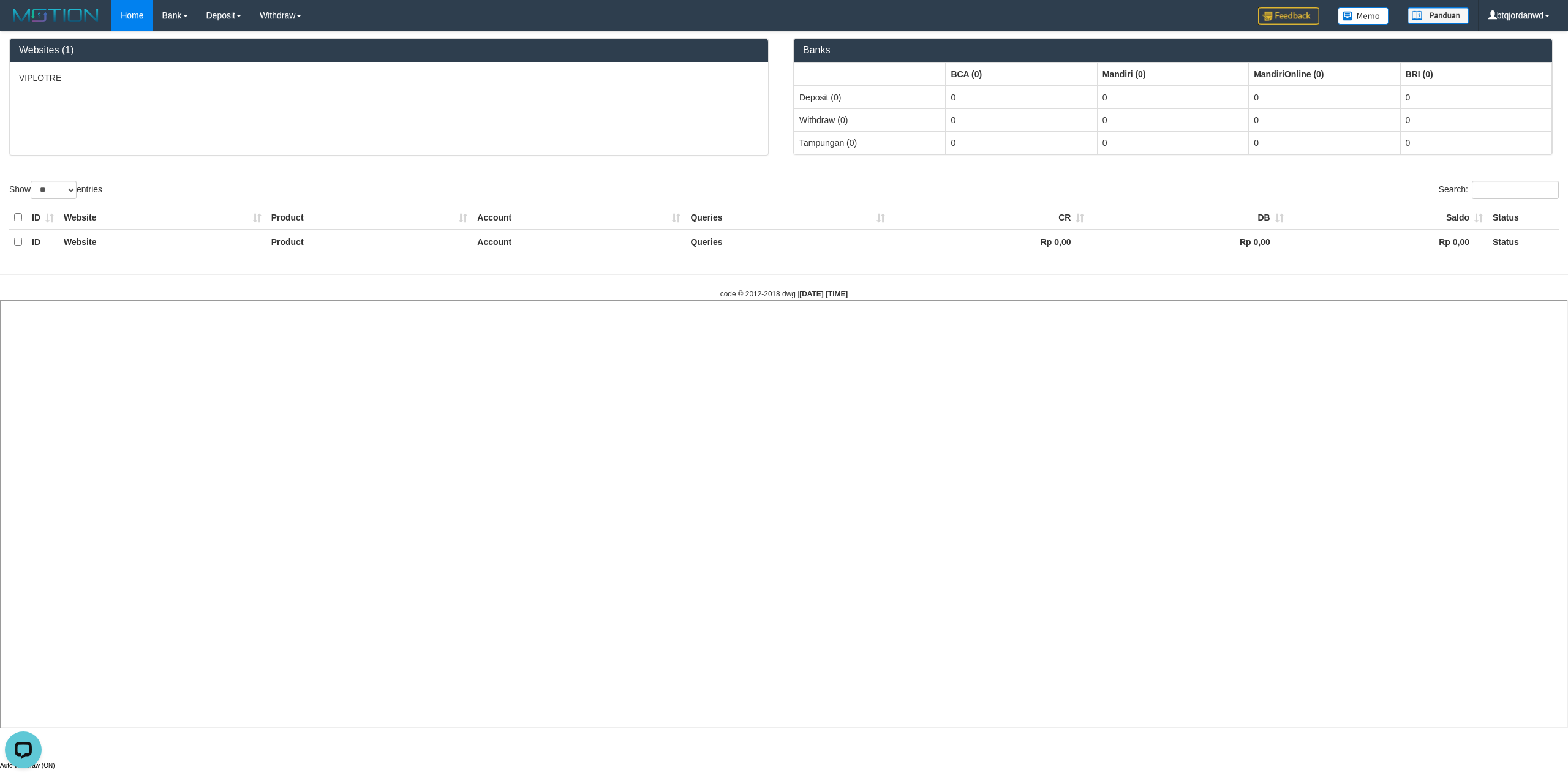 select 